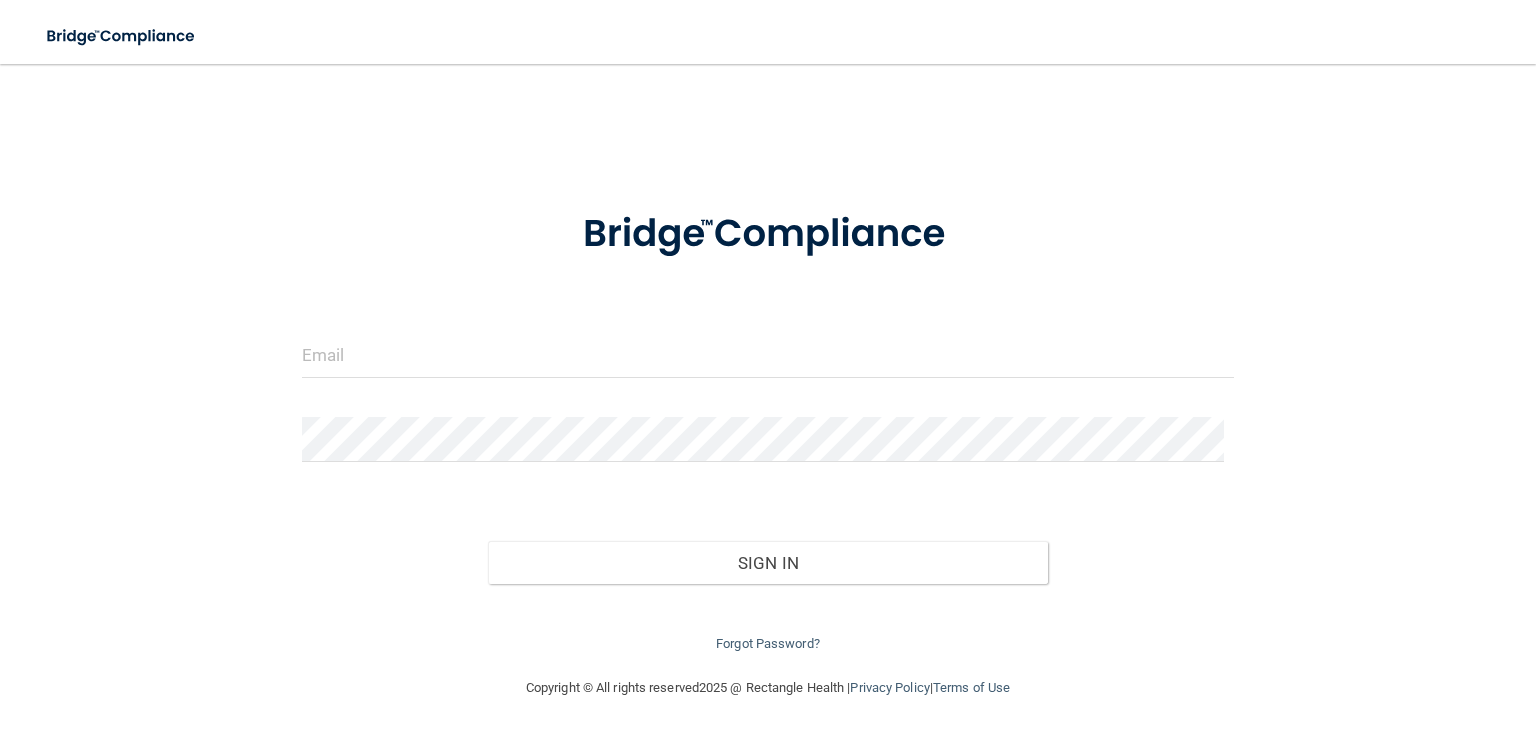 scroll, scrollTop: 0, scrollLeft: 0, axis: both 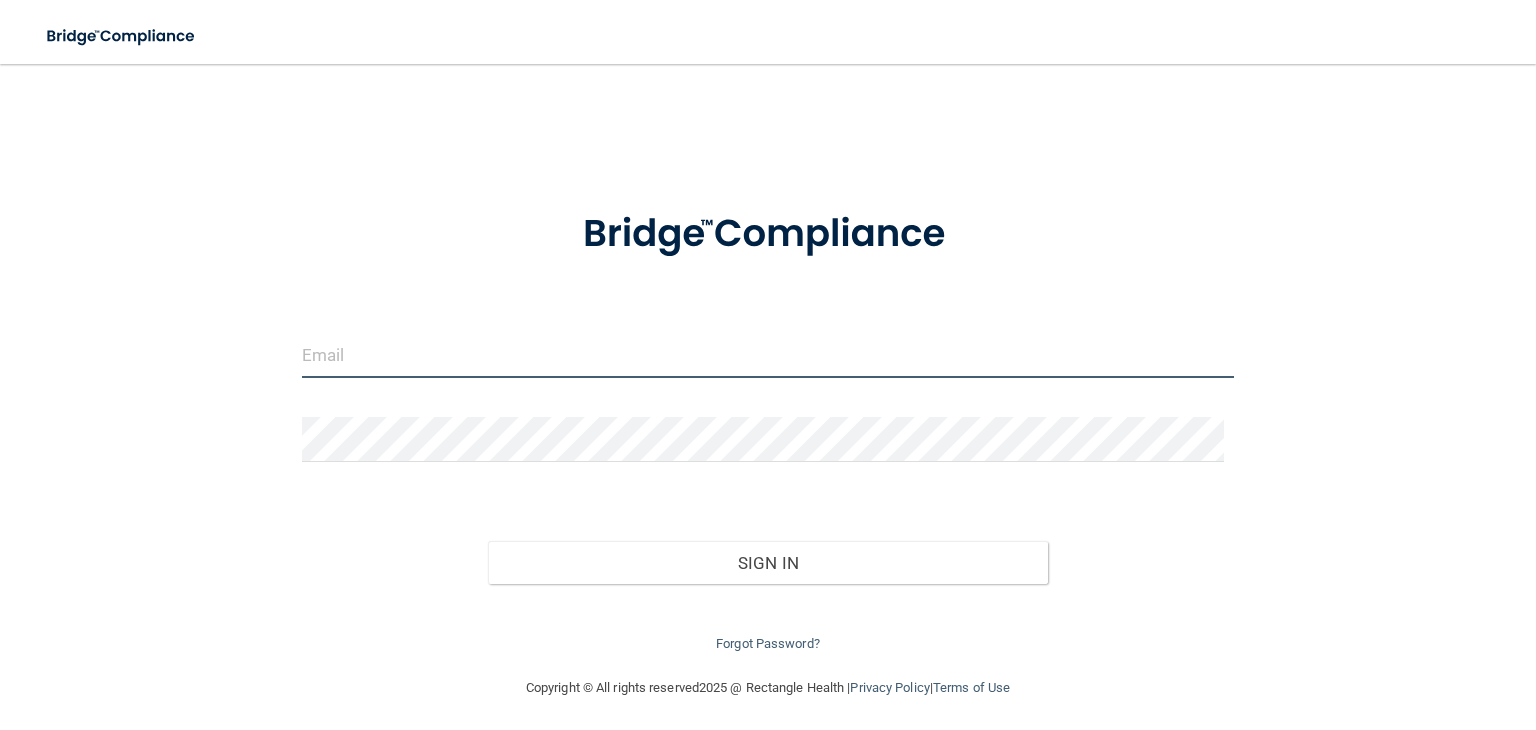 click at bounding box center (768, 355) 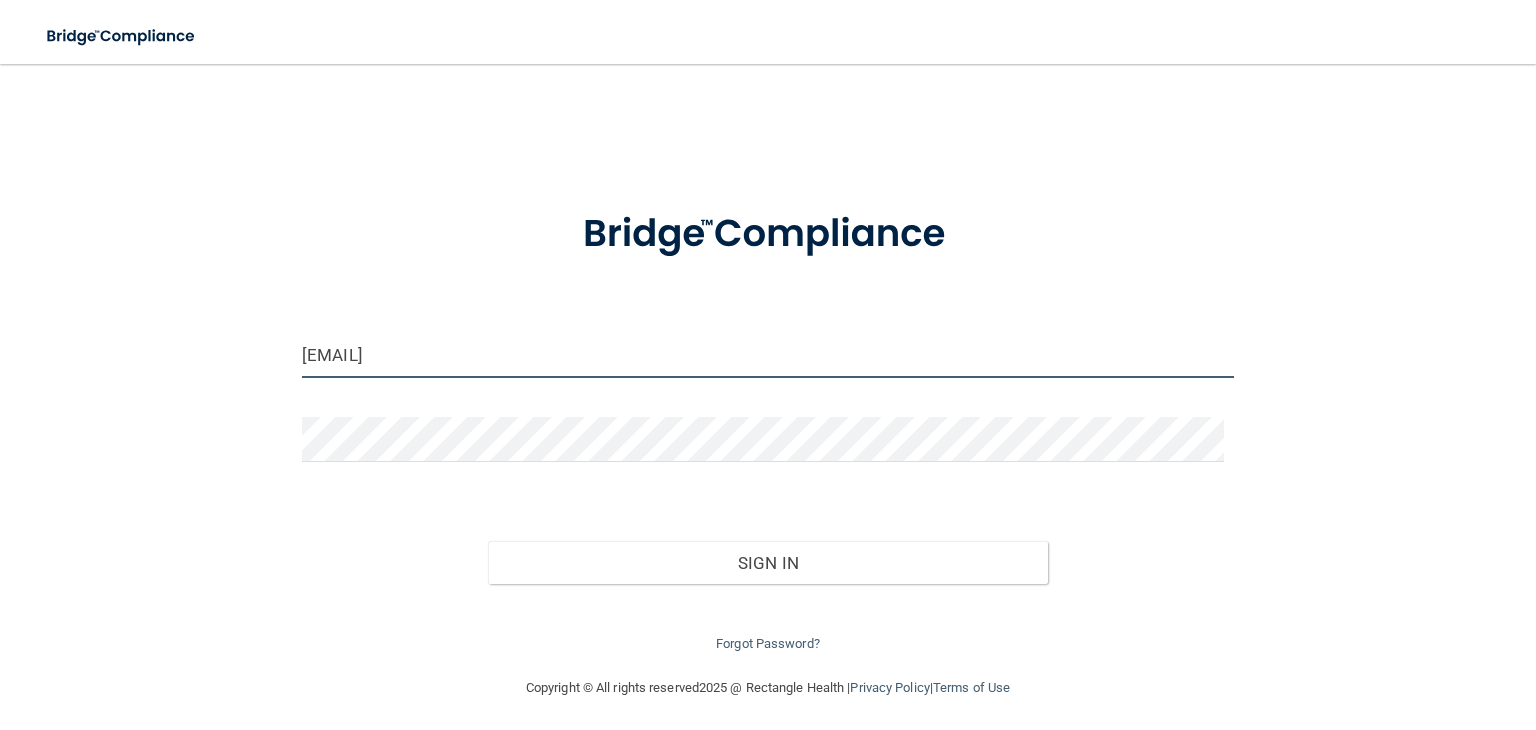 type on "[EMAIL]" 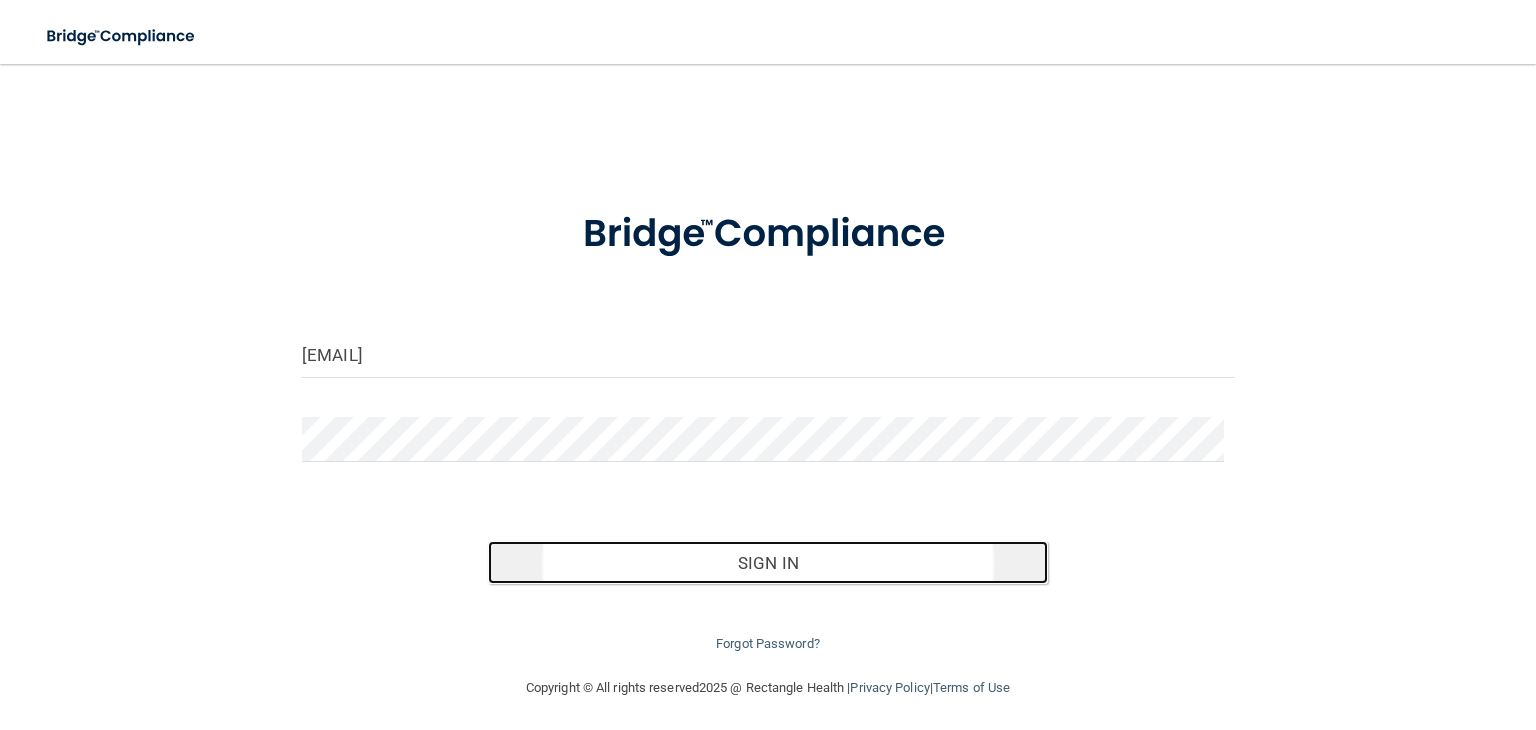 click on "Sign In" at bounding box center [767, 563] 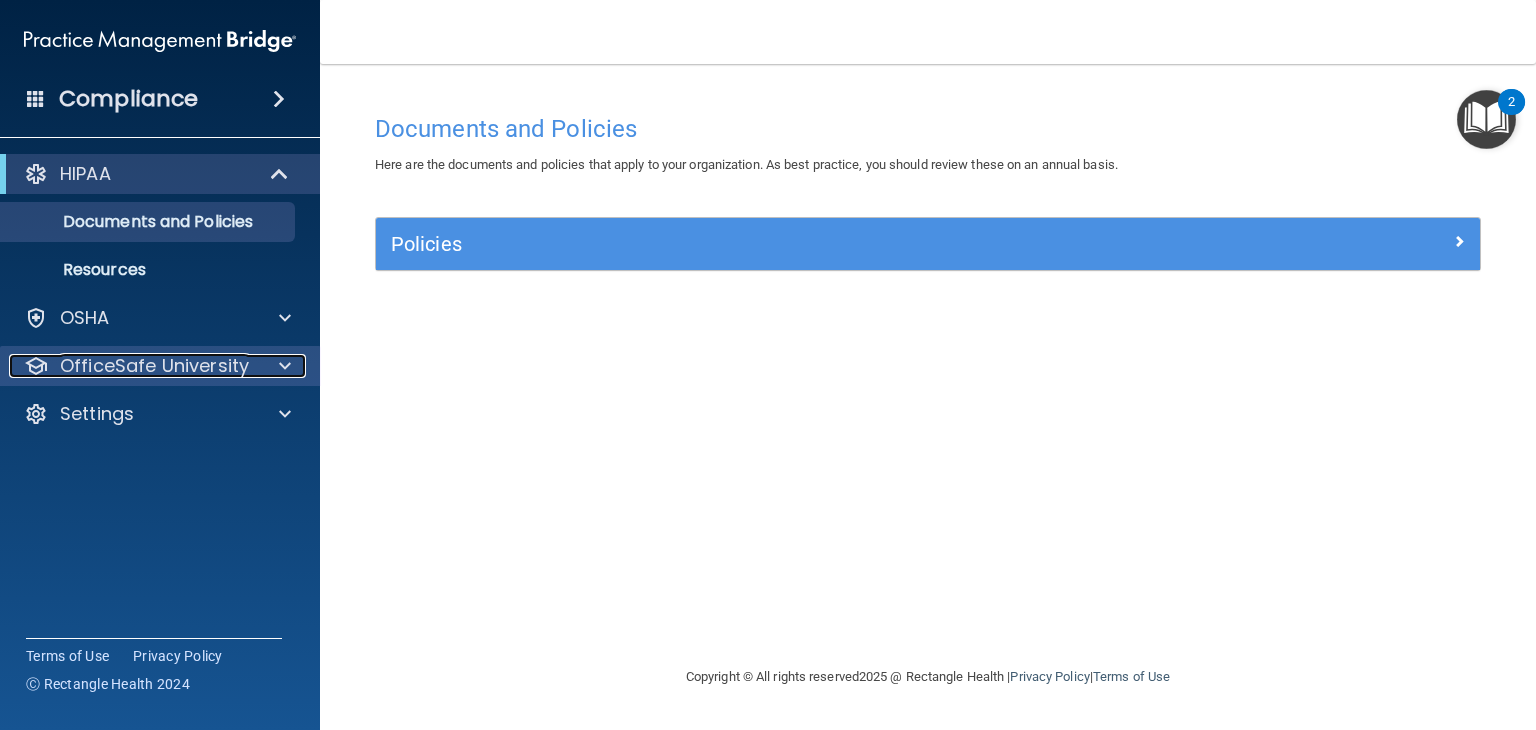 click at bounding box center [285, 366] 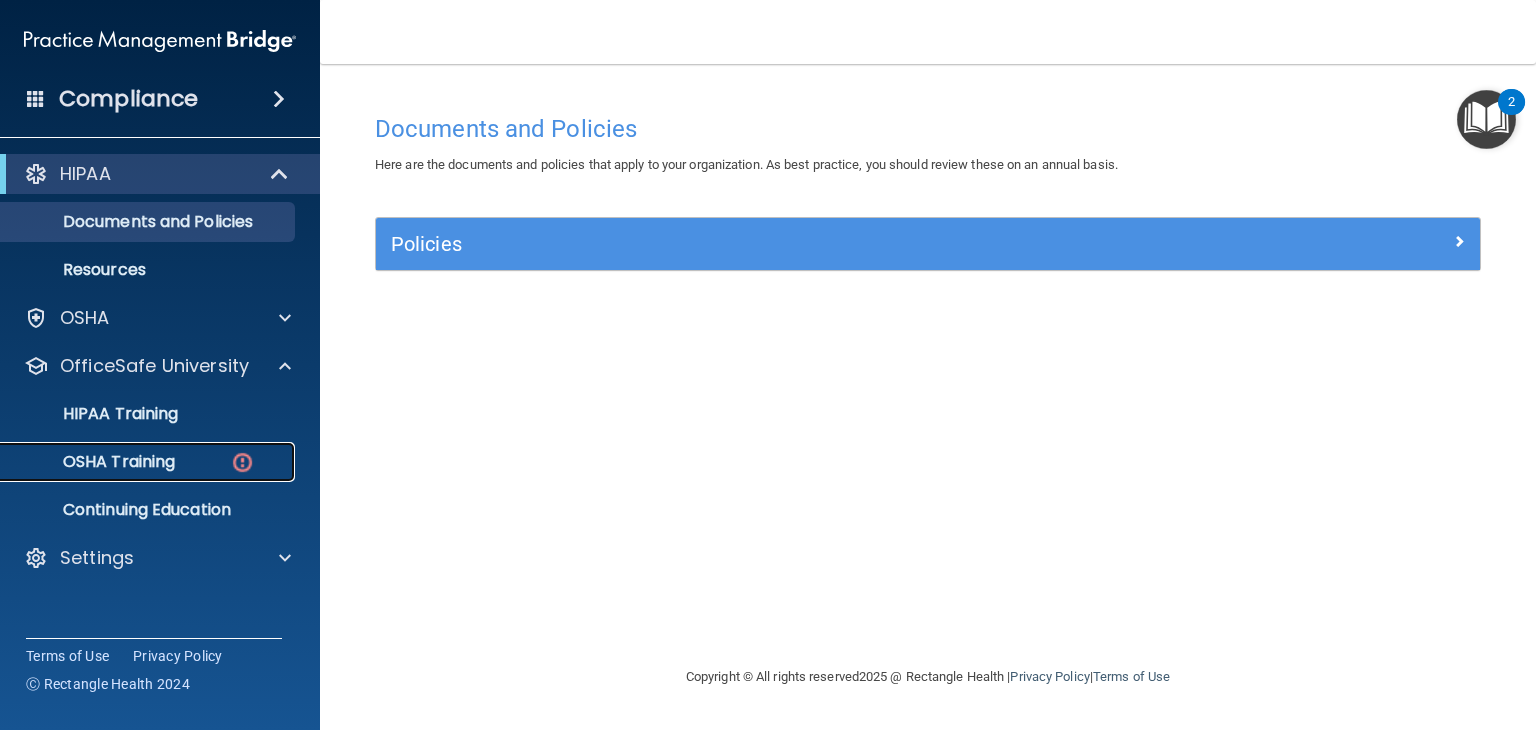 click at bounding box center (242, 462) 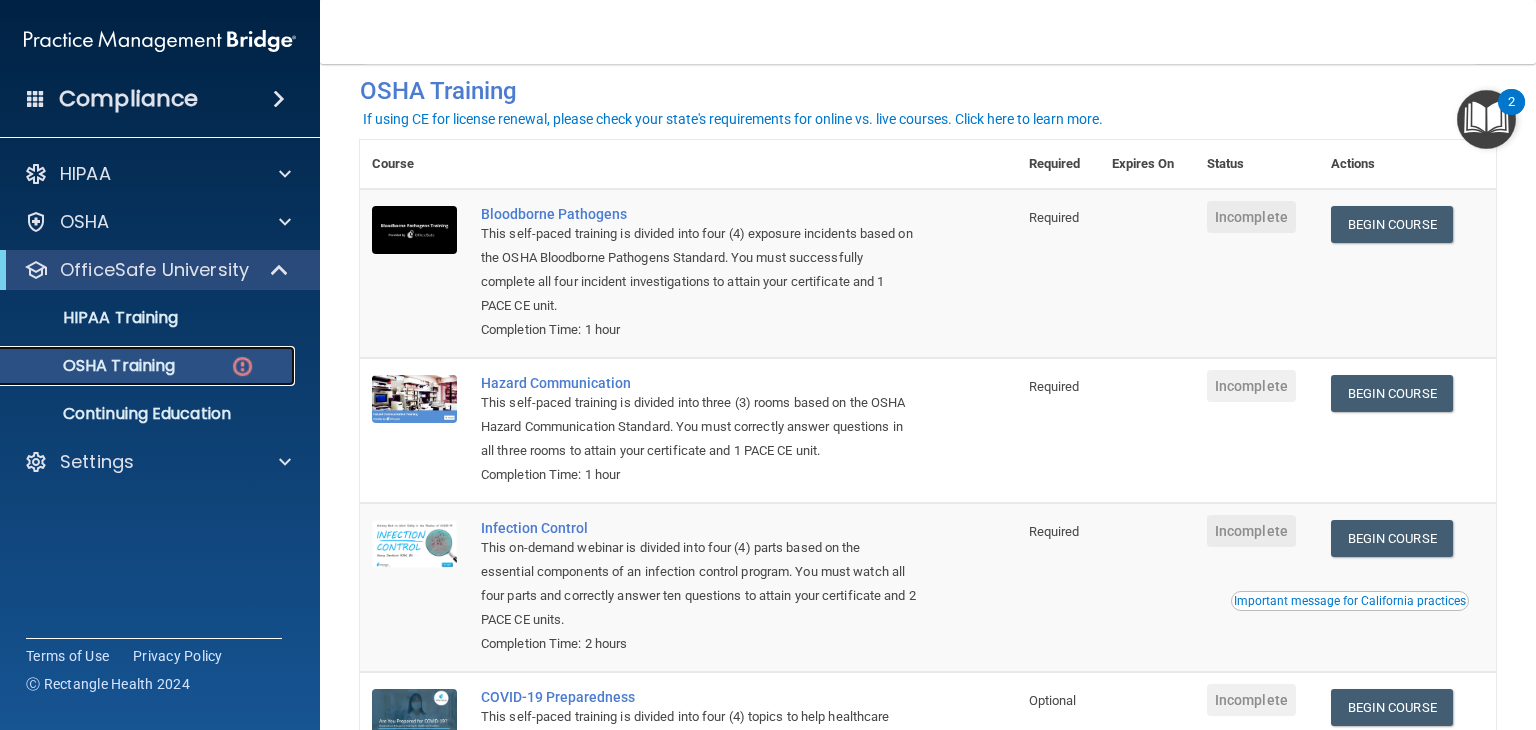 scroll, scrollTop: 88, scrollLeft: 0, axis: vertical 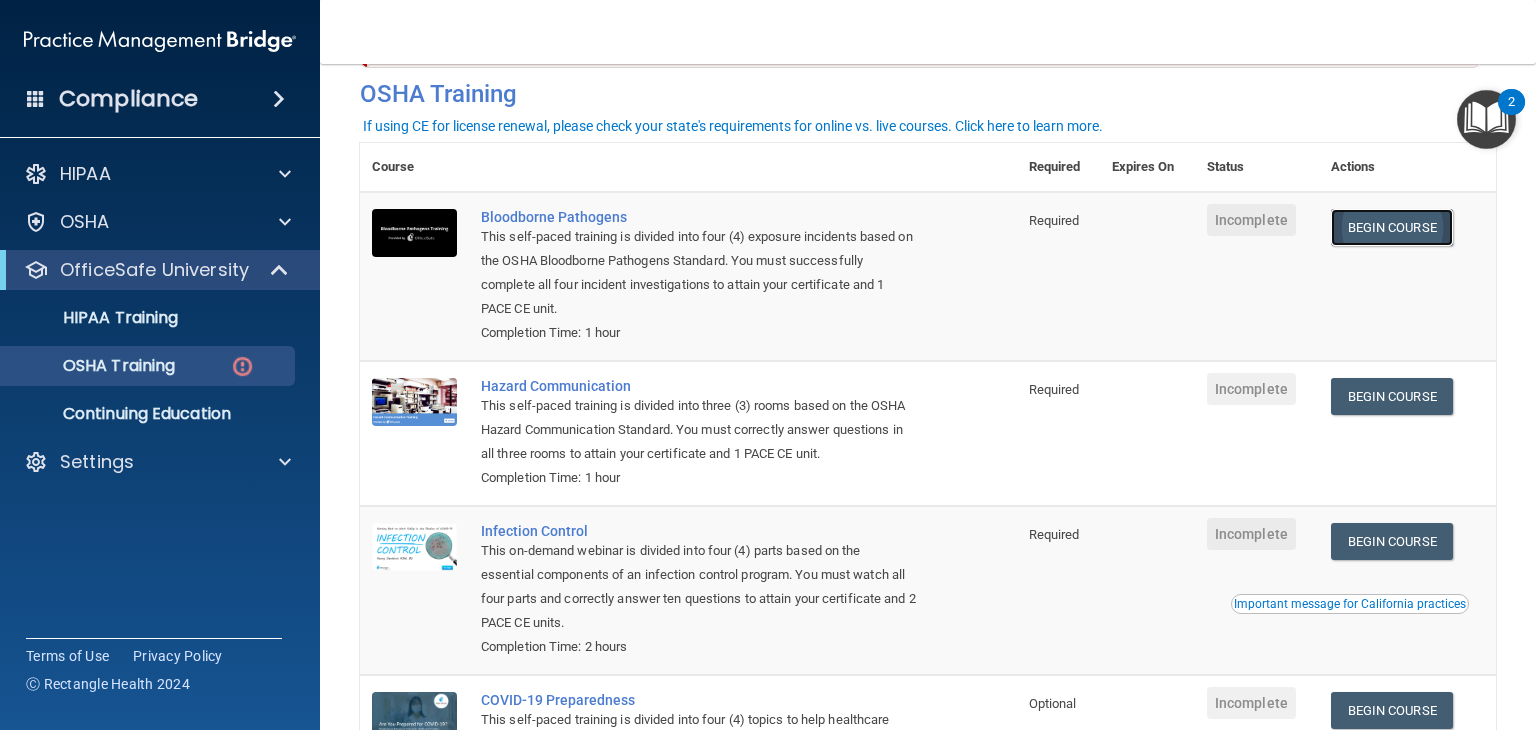 click on "Begin Course" at bounding box center (1392, 227) 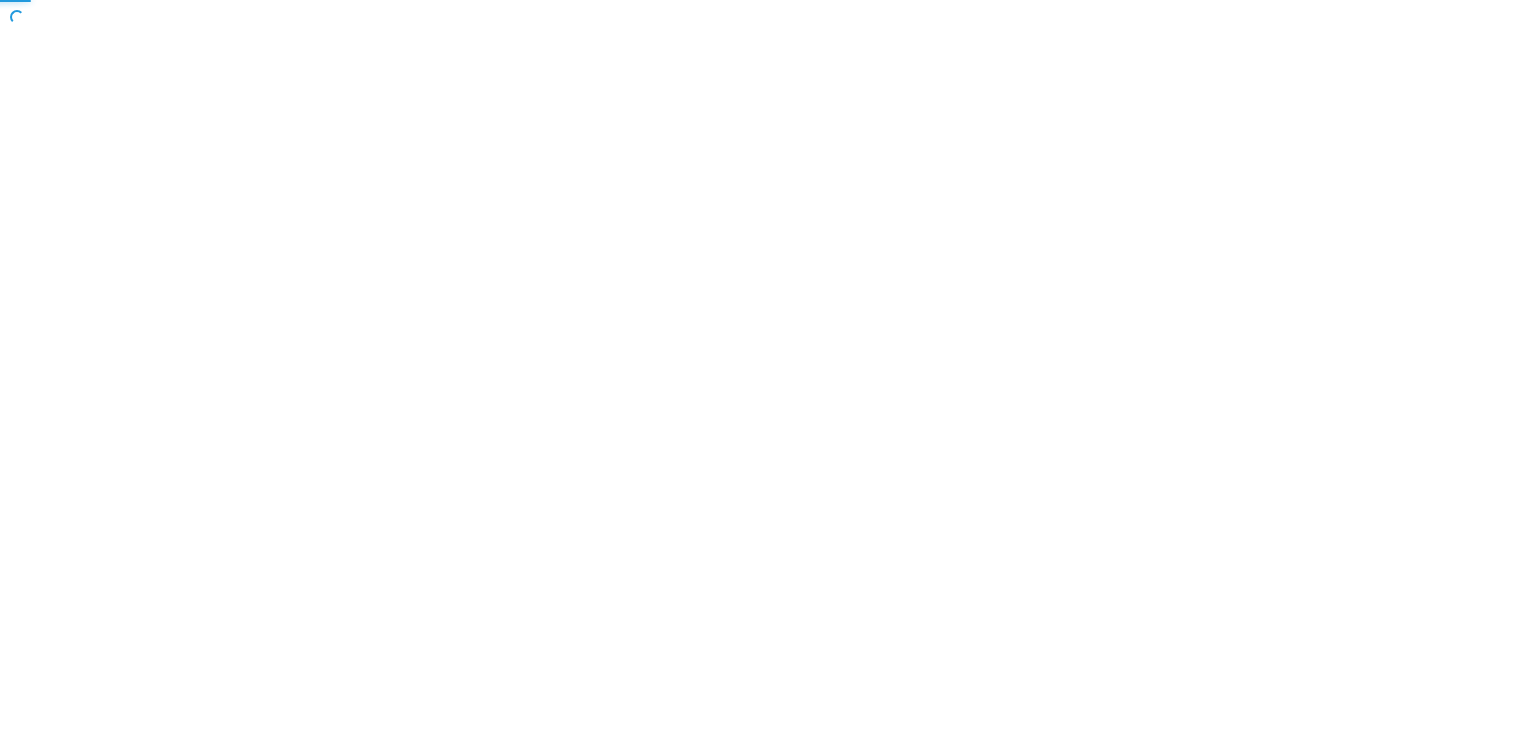 scroll, scrollTop: 0, scrollLeft: 0, axis: both 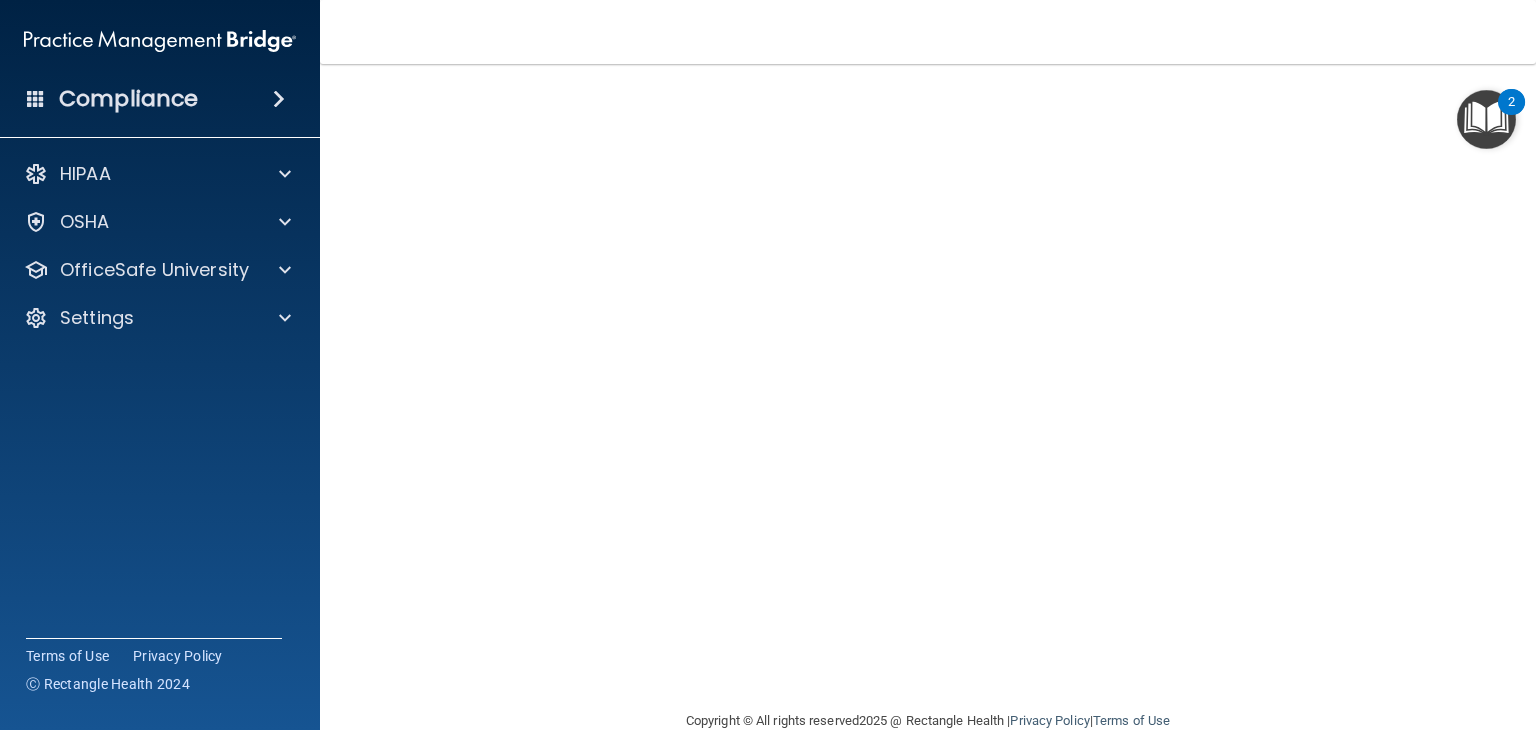 click on "HIPAA
Documents and Policies                 Report an Incident               Business Associates               Emergency Planning               Resources                 HIPAA Risk Assessment
OSHA
Documents               Safety Data Sheets               Self-Assessment                Injury and Illness Report                Resources
PCI
PCI Compliance                Merchant Savings Calculator
OfficeSafe University
HIPAA Training                   OSHA Training                   Continuing Education
Settings
My Account               My Users               Services                 Sign Out" at bounding box center [160, 250] 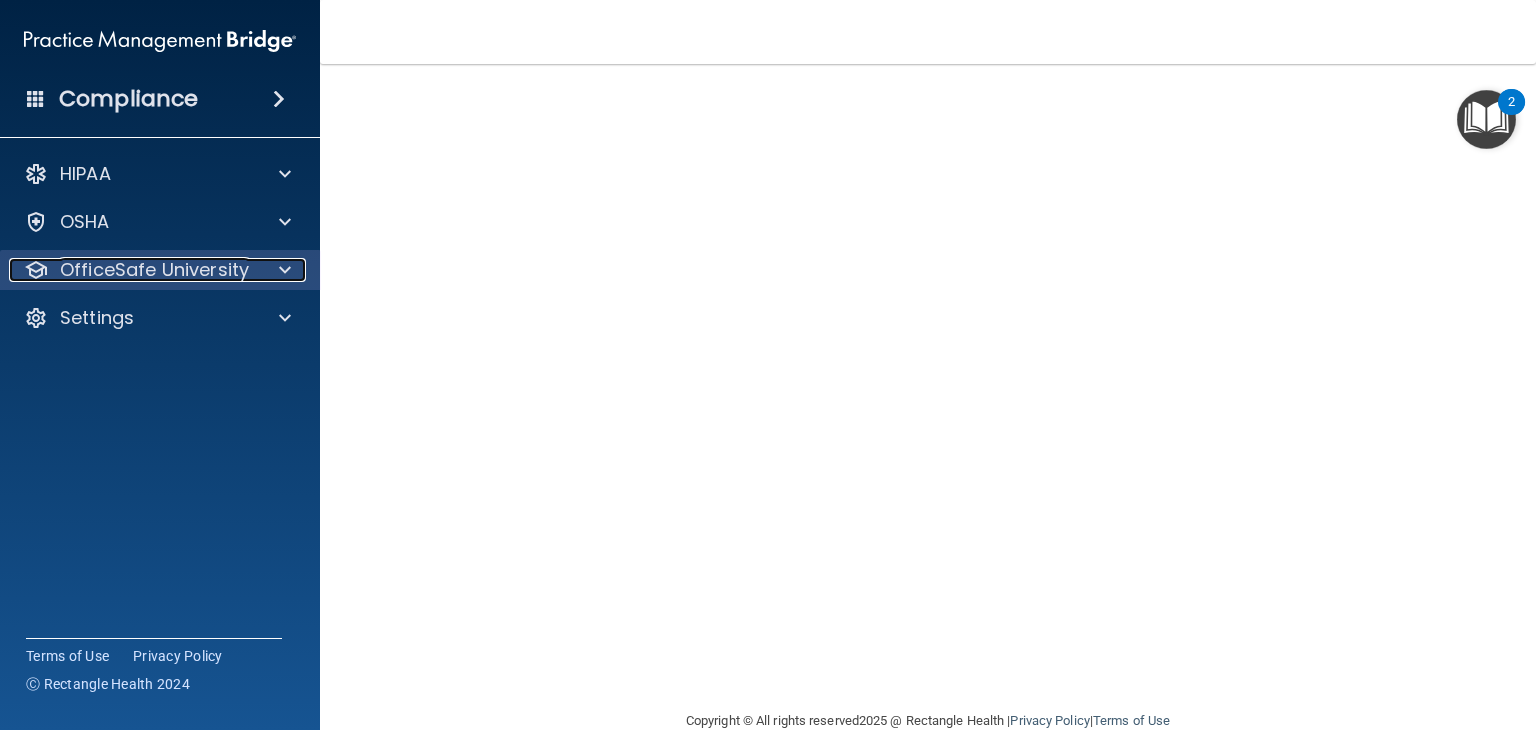 click at bounding box center [285, 270] 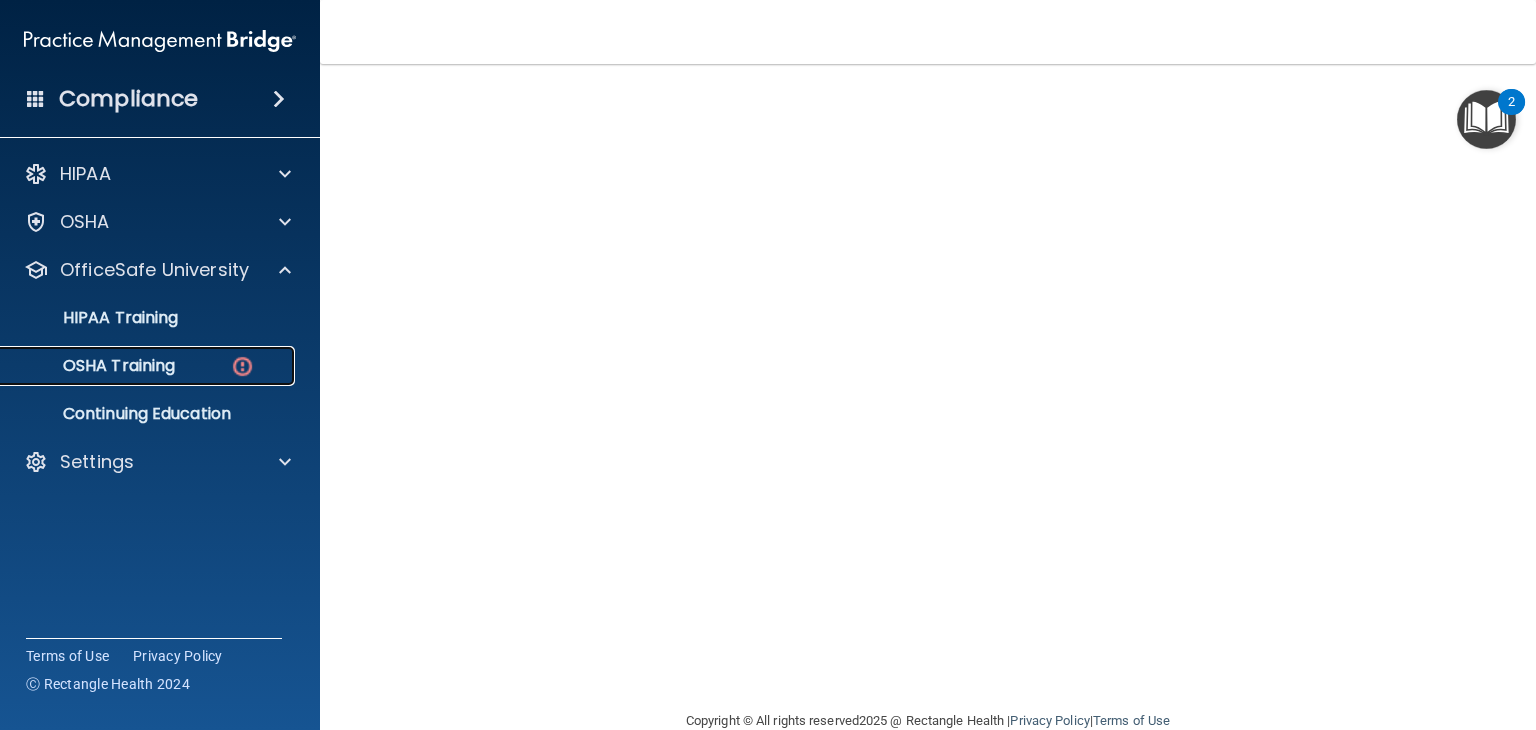 click at bounding box center (242, 366) 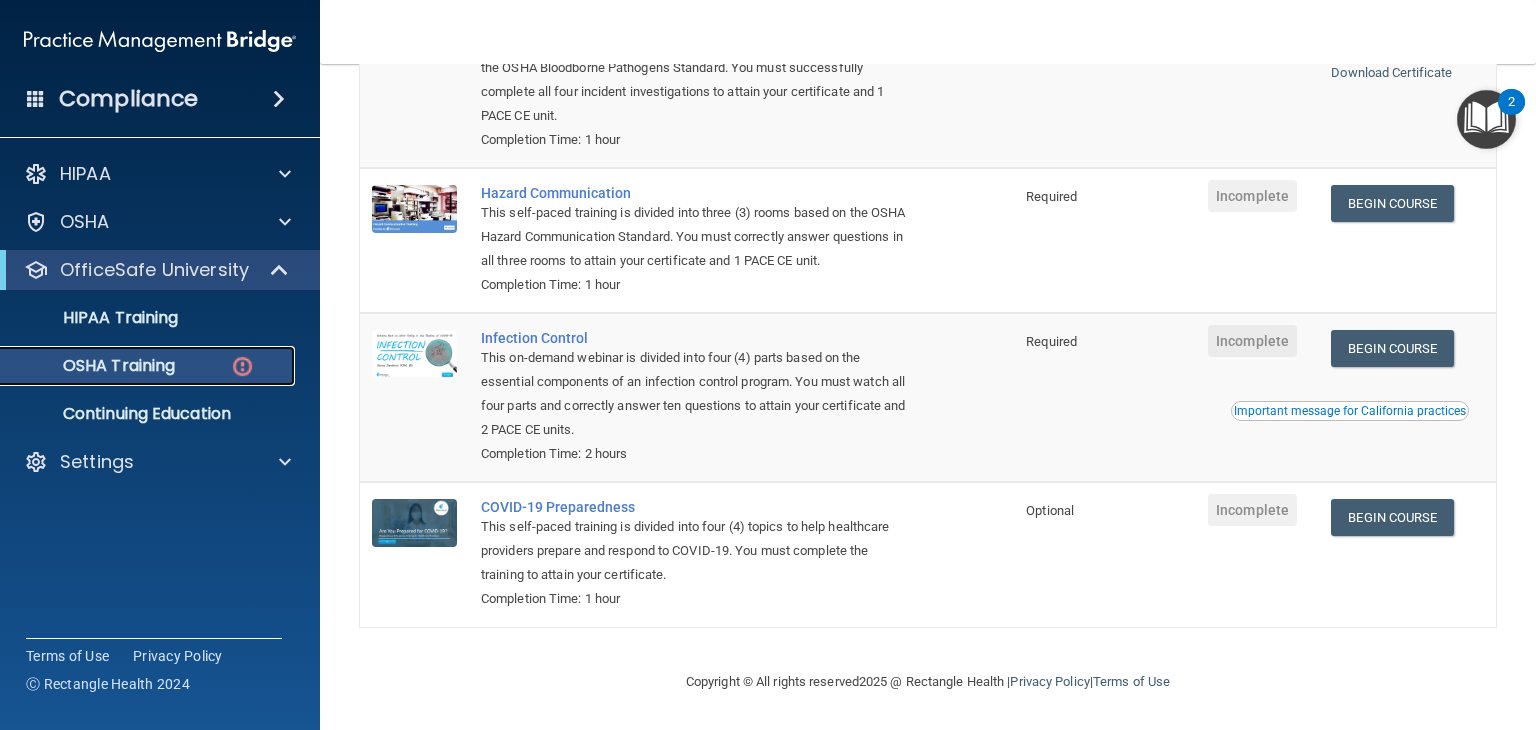 scroll, scrollTop: 232, scrollLeft: 0, axis: vertical 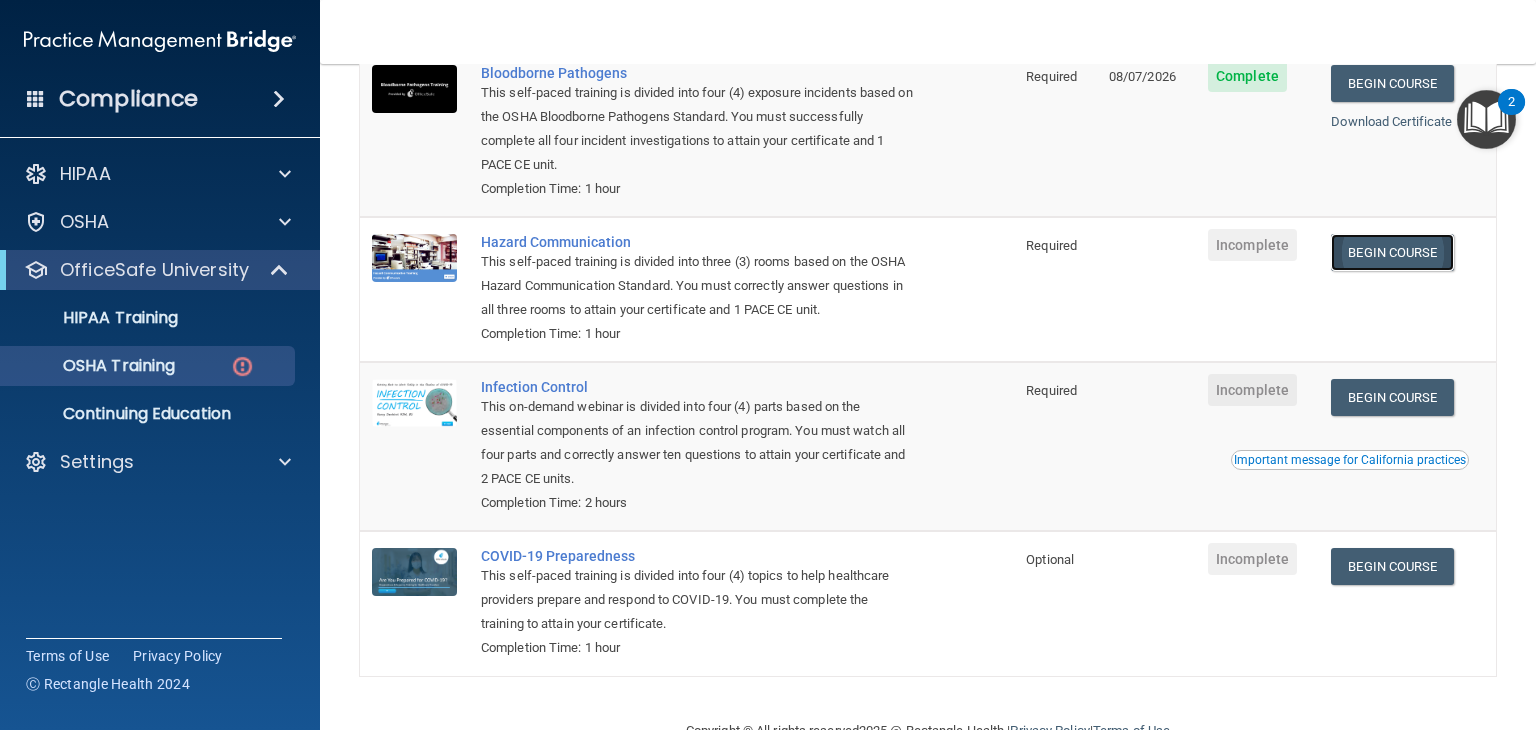 click on "Begin Course" at bounding box center (1392, 252) 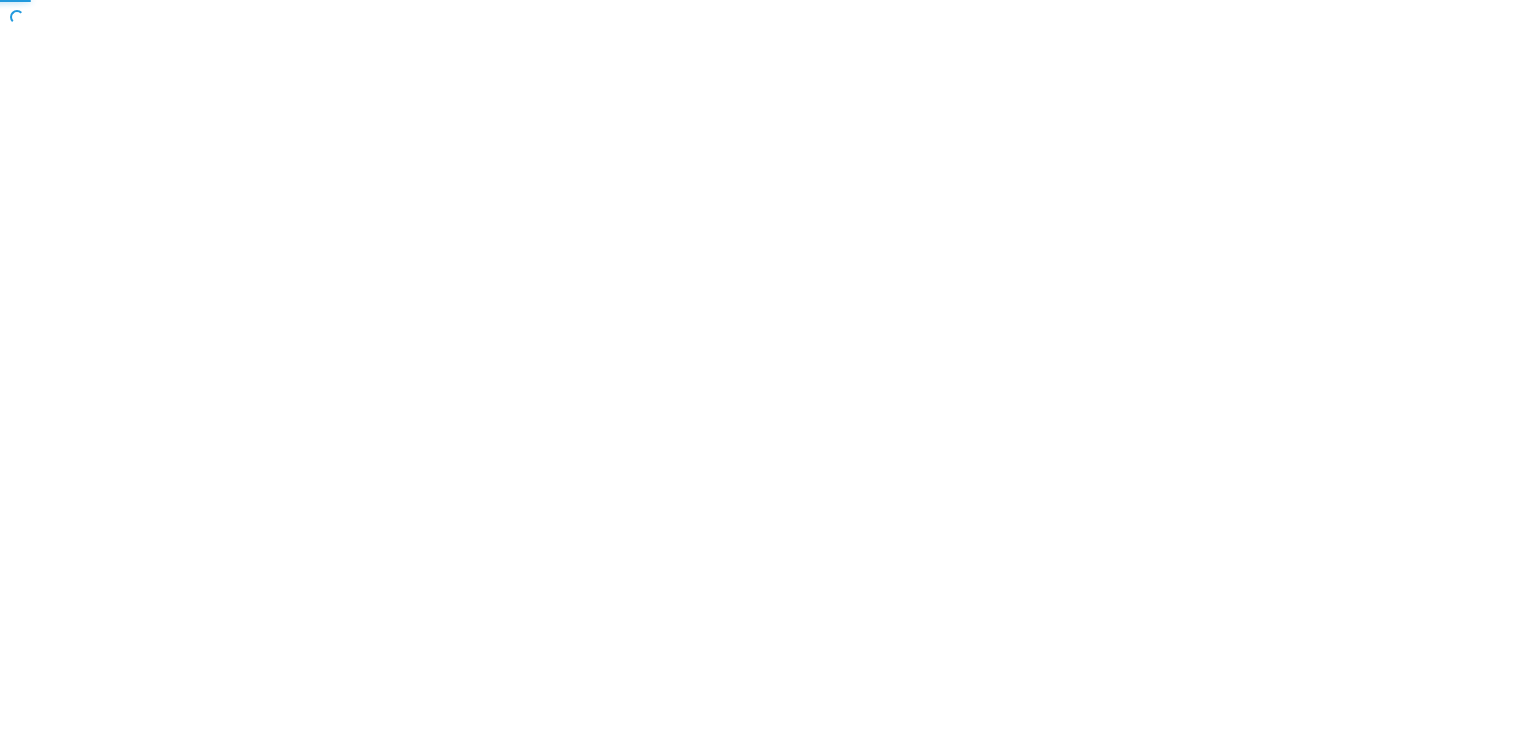 scroll, scrollTop: 0, scrollLeft: 0, axis: both 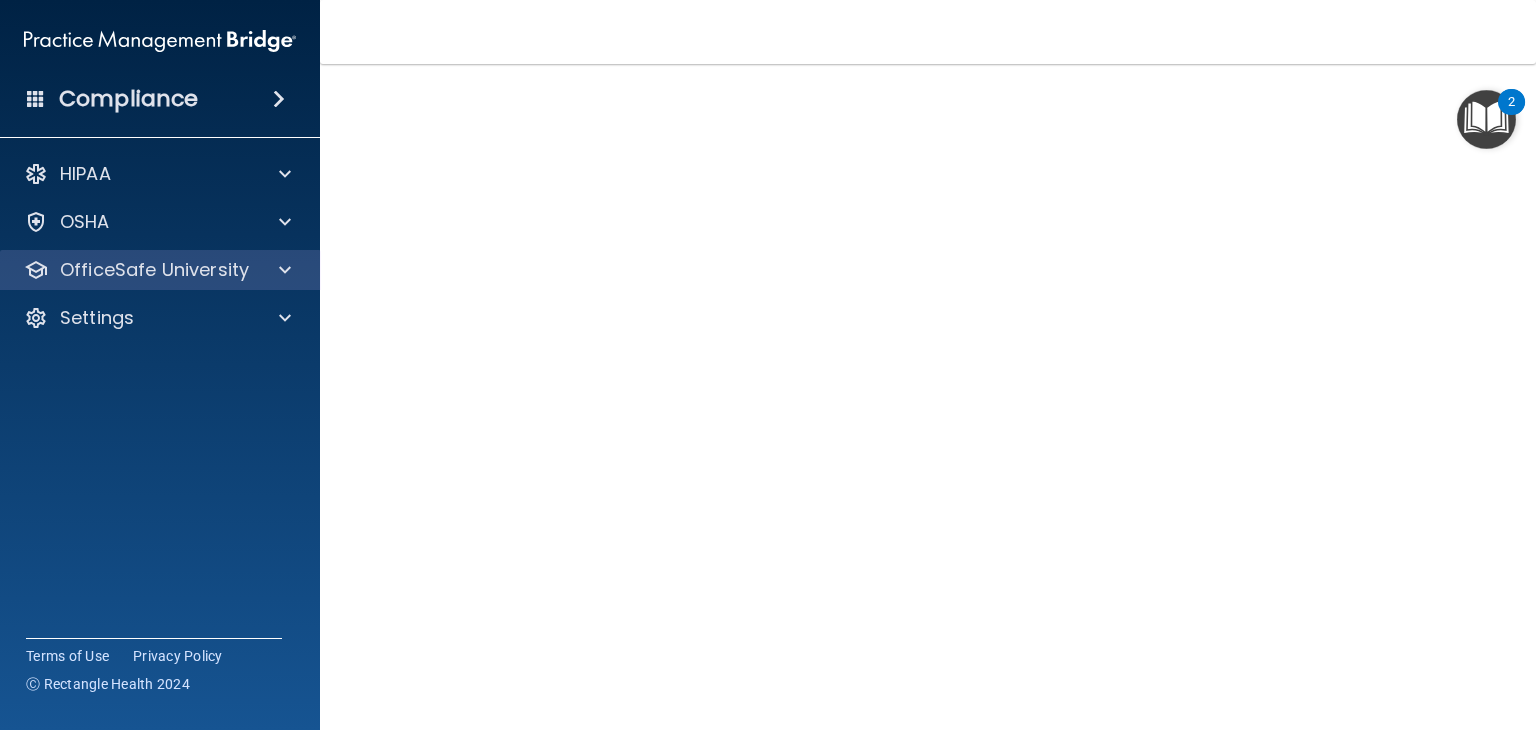 click on "OfficeSafe University" at bounding box center (160, 270) 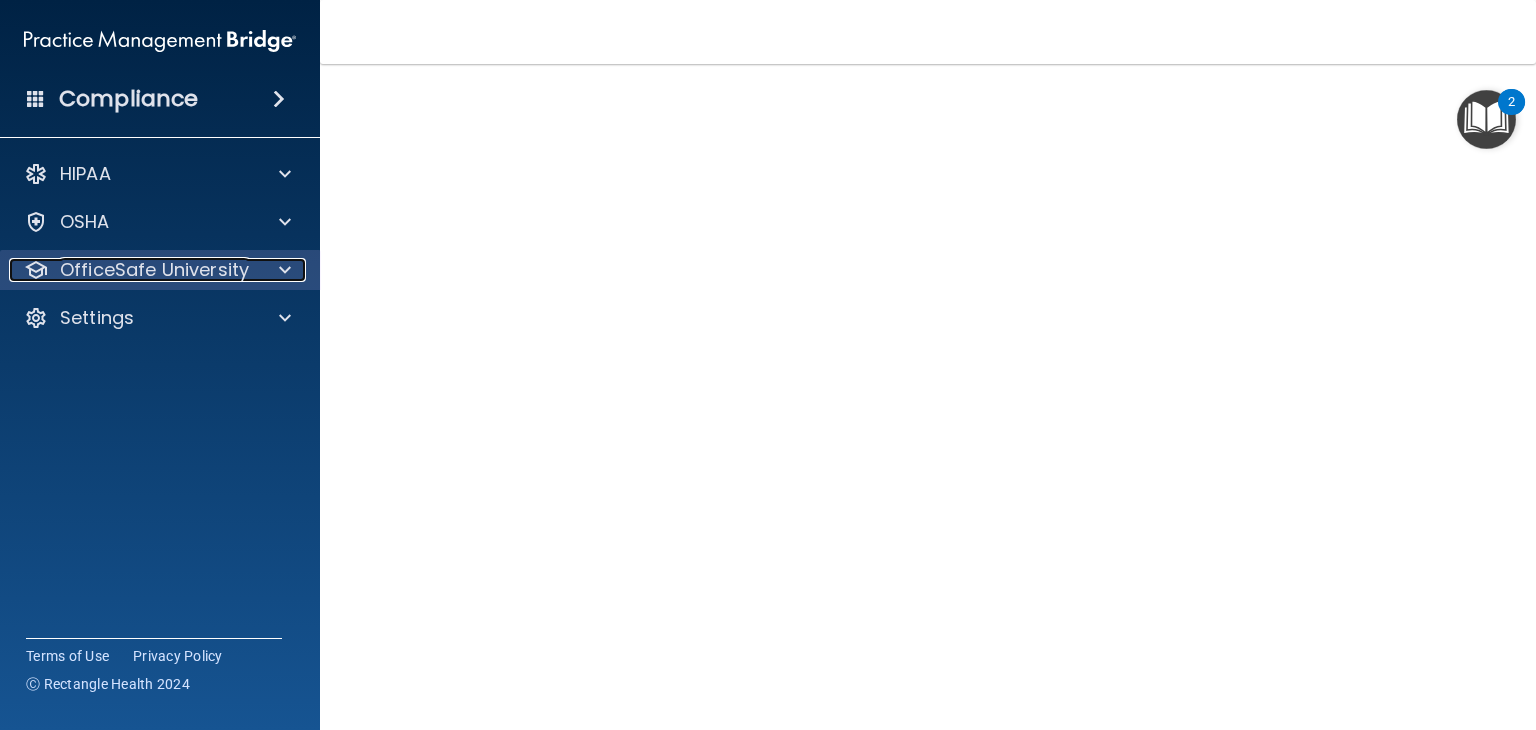 click at bounding box center (282, 270) 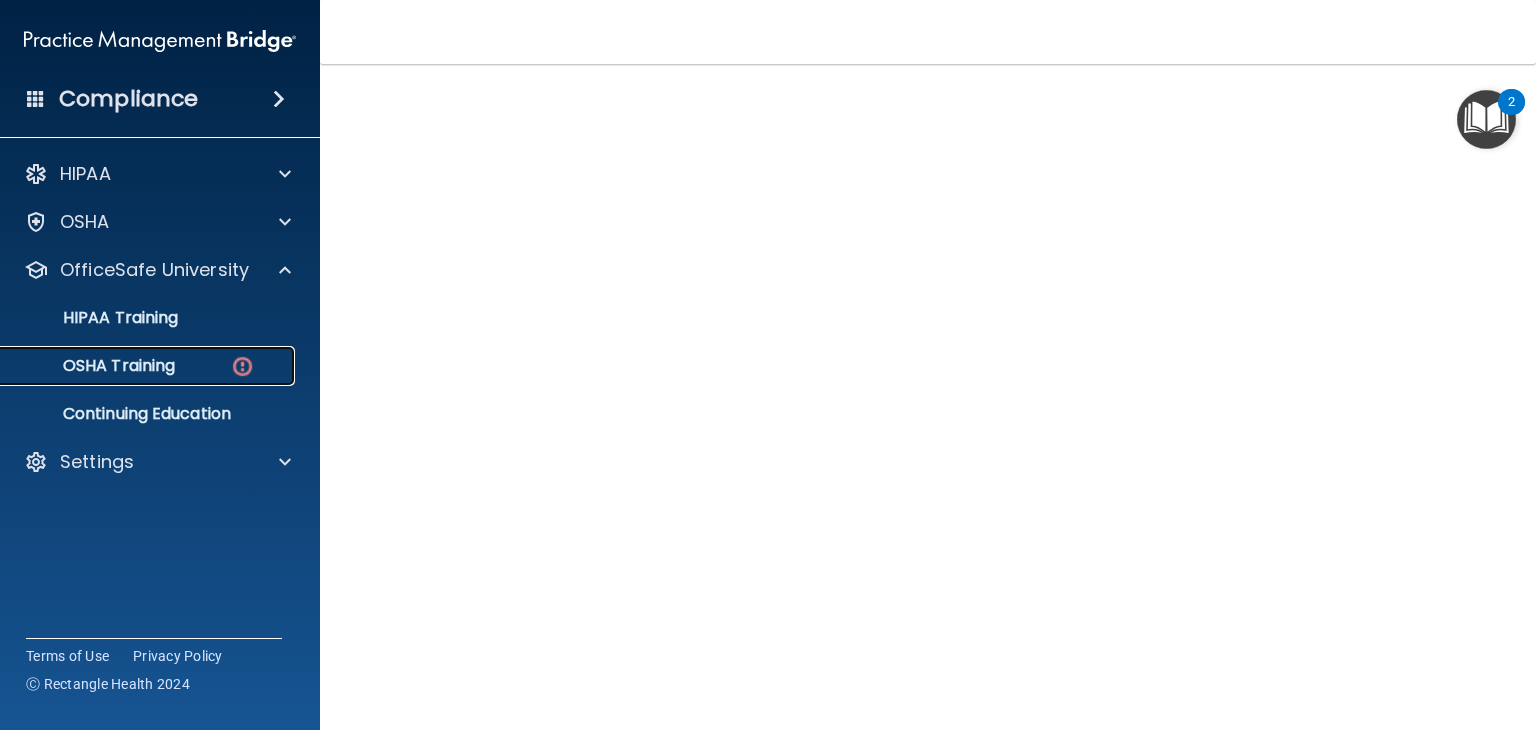 click on "OSHA Training" at bounding box center [149, 366] 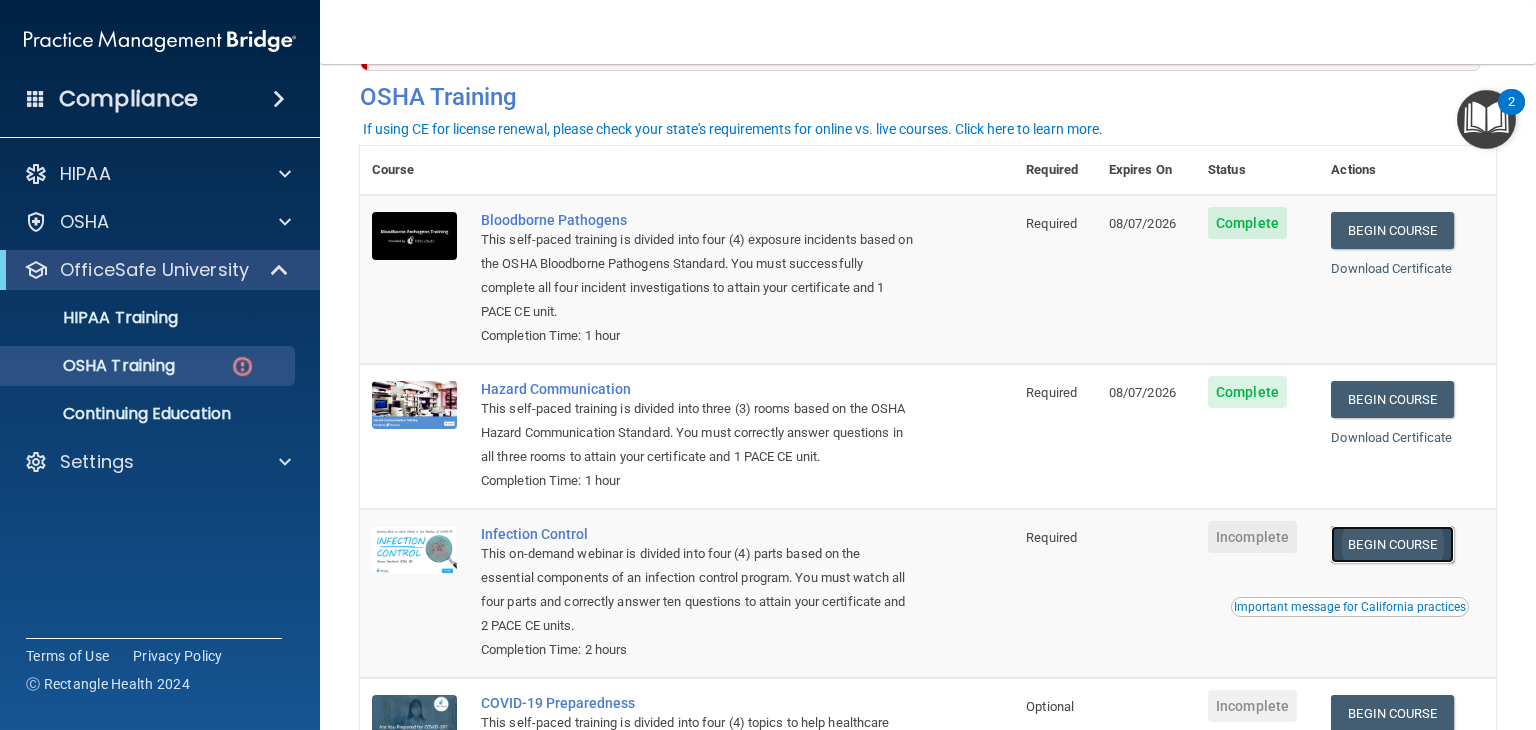 click on "Begin Course" at bounding box center [1392, 544] 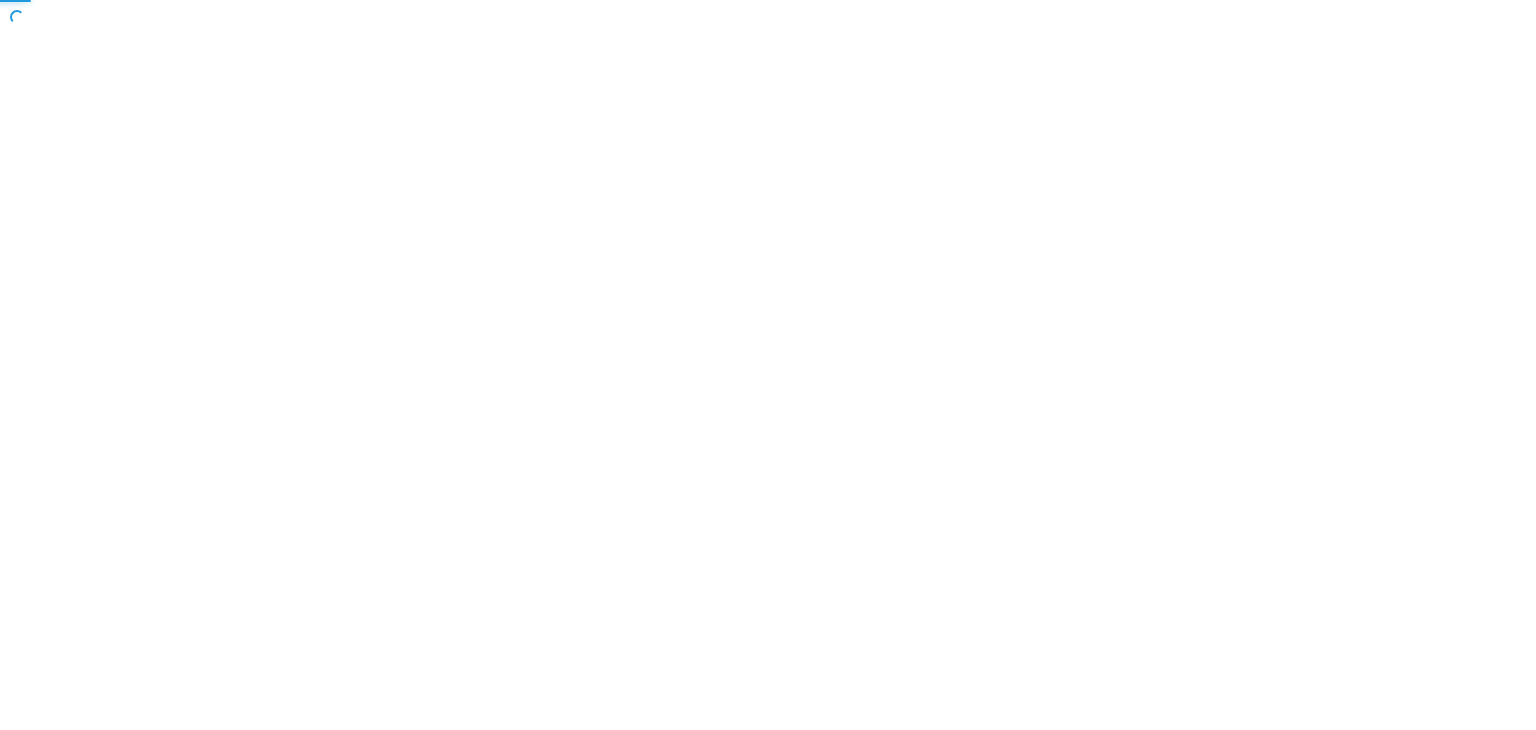 scroll, scrollTop: 0, scrollLeft: 0, axis: both 